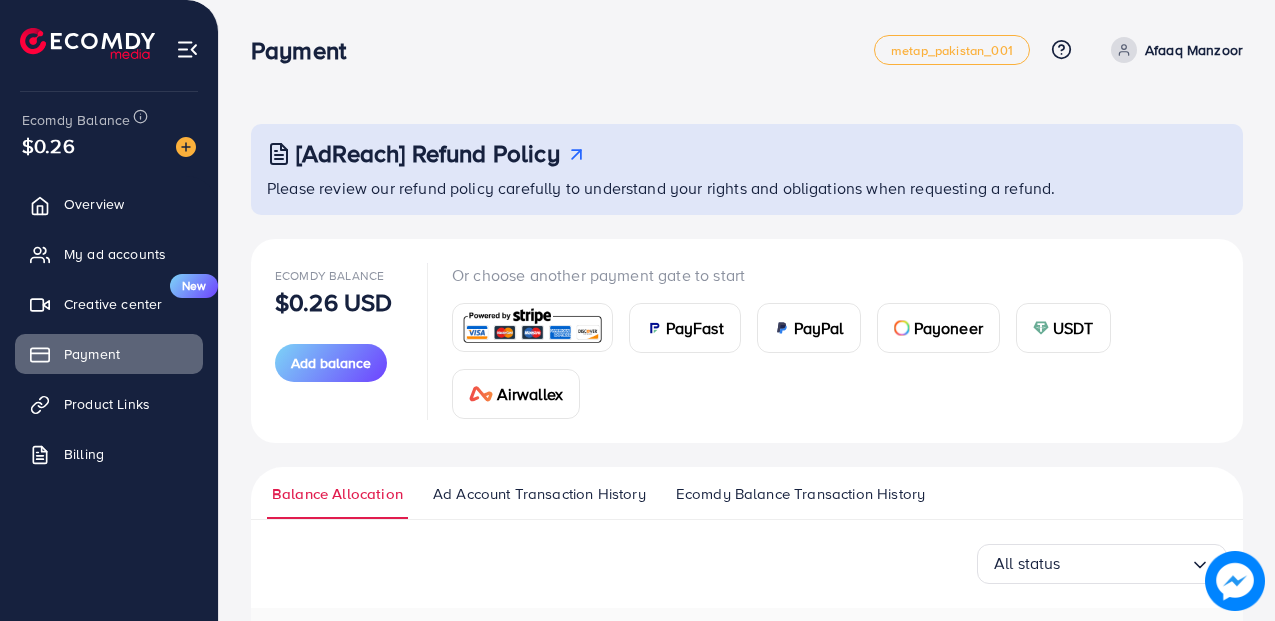 scroll, scrollTop: 0, scrollLeft: 0, axis: both 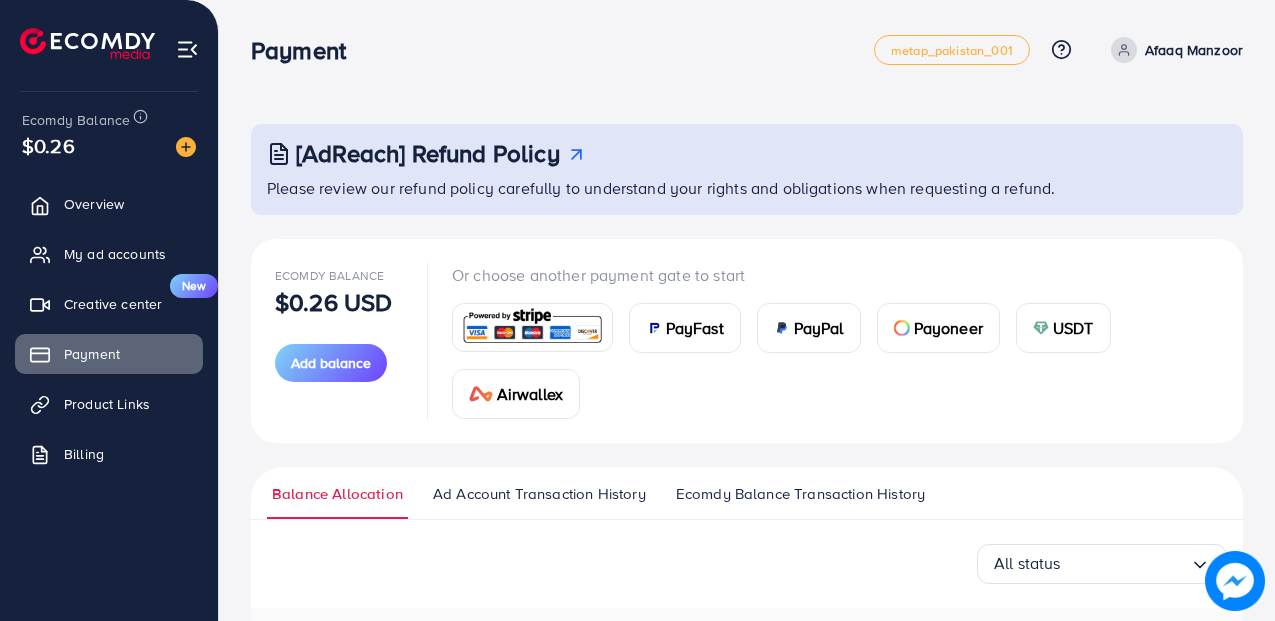 click on "PayFast" at bounding box center [695, 328] 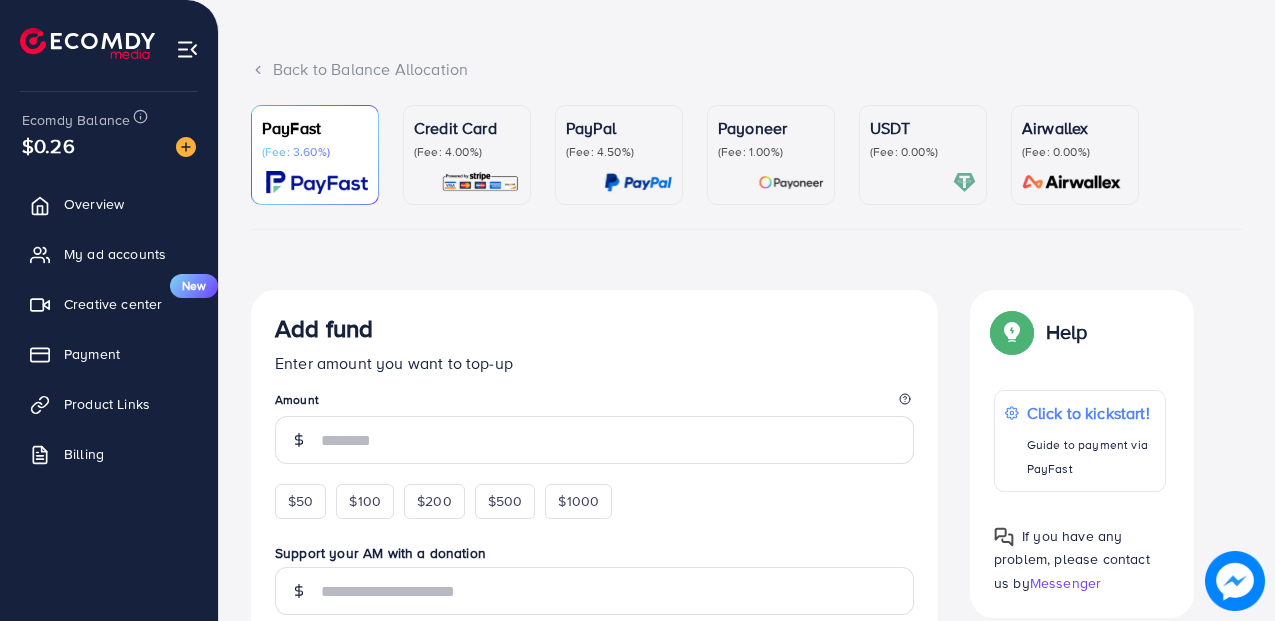 scroll, scrollTop: 91, scrollLeft: 0, axis: vertical 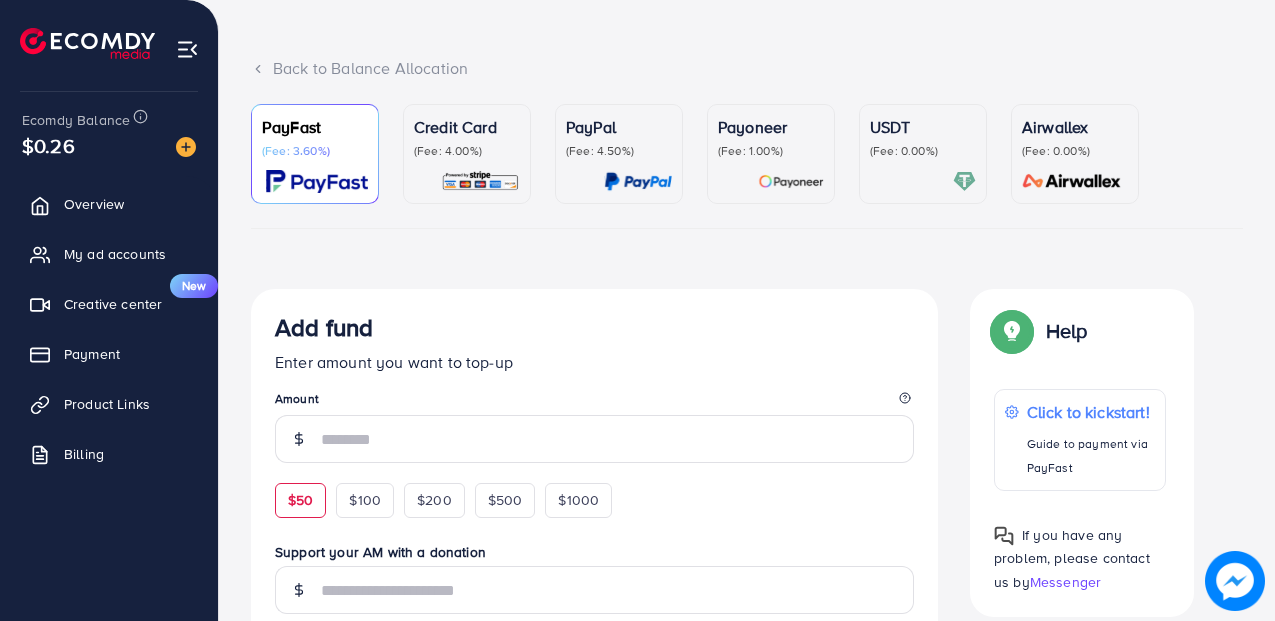 click on "$50" at bounding box center [300, 500] 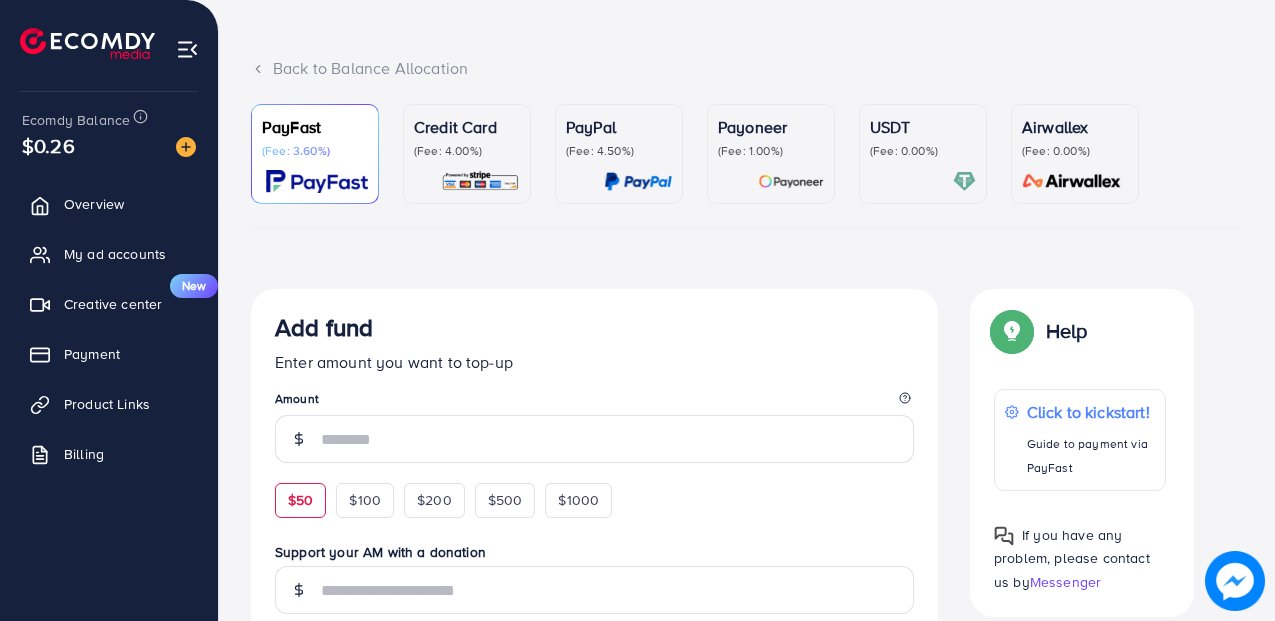 type on "**" 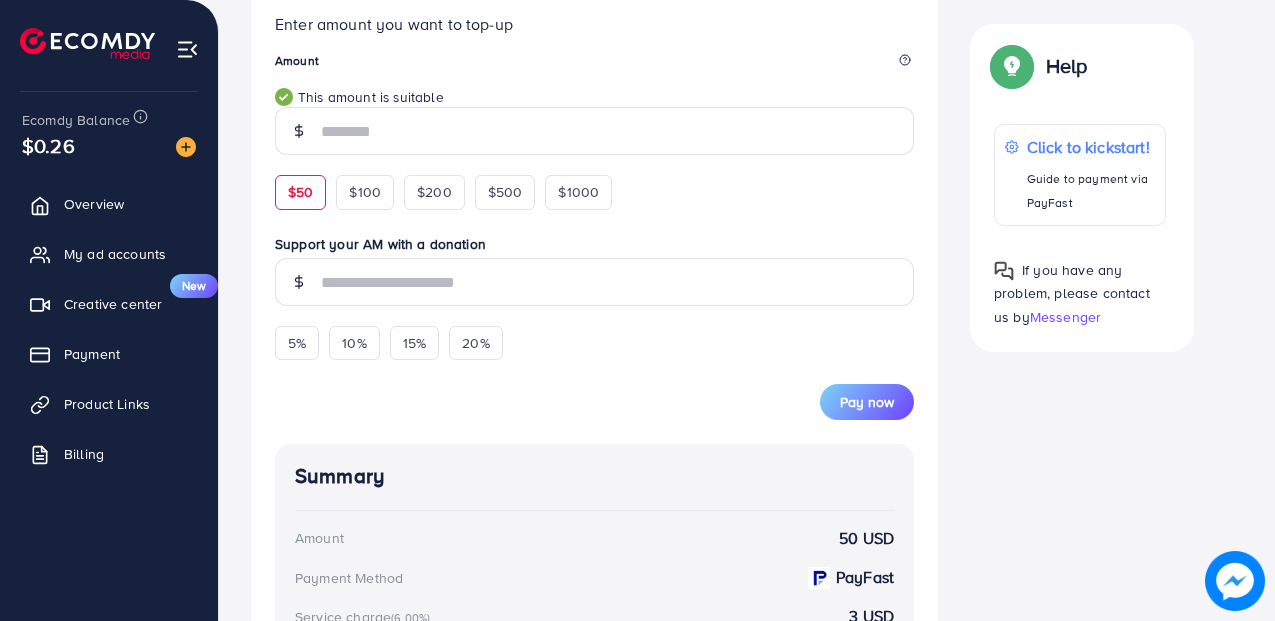 scroll, scrollTop: 430, scrollLeft: 0, axis: vertical 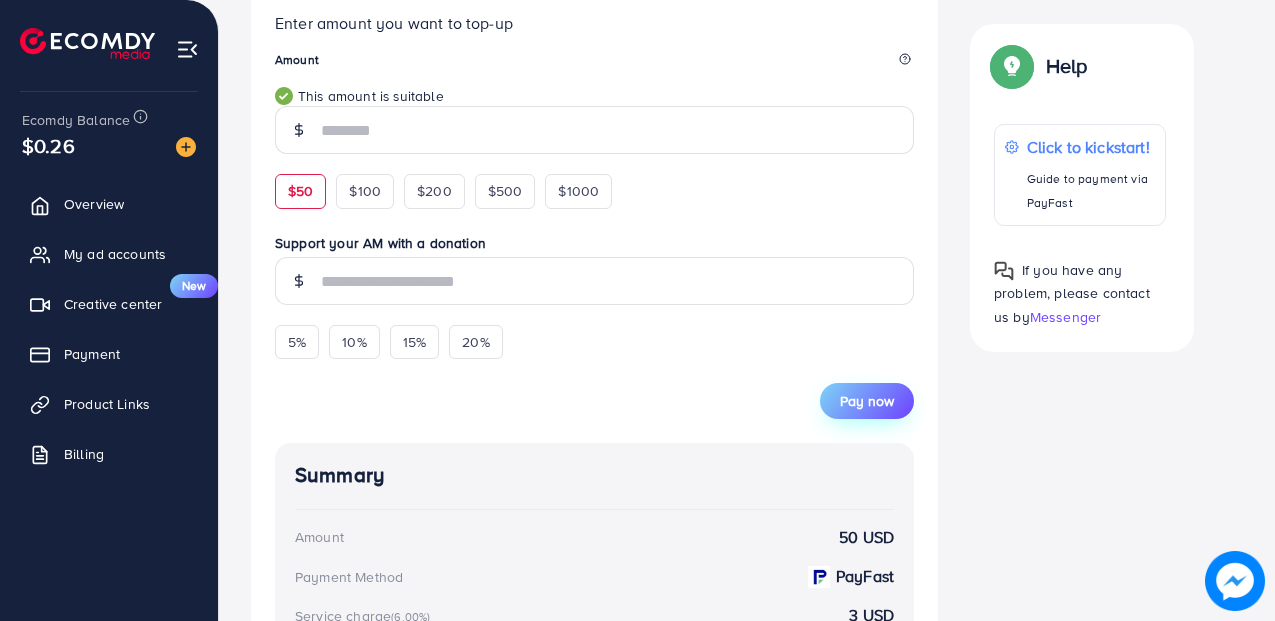 click on "Pay now" at bounding box center (867, 401) 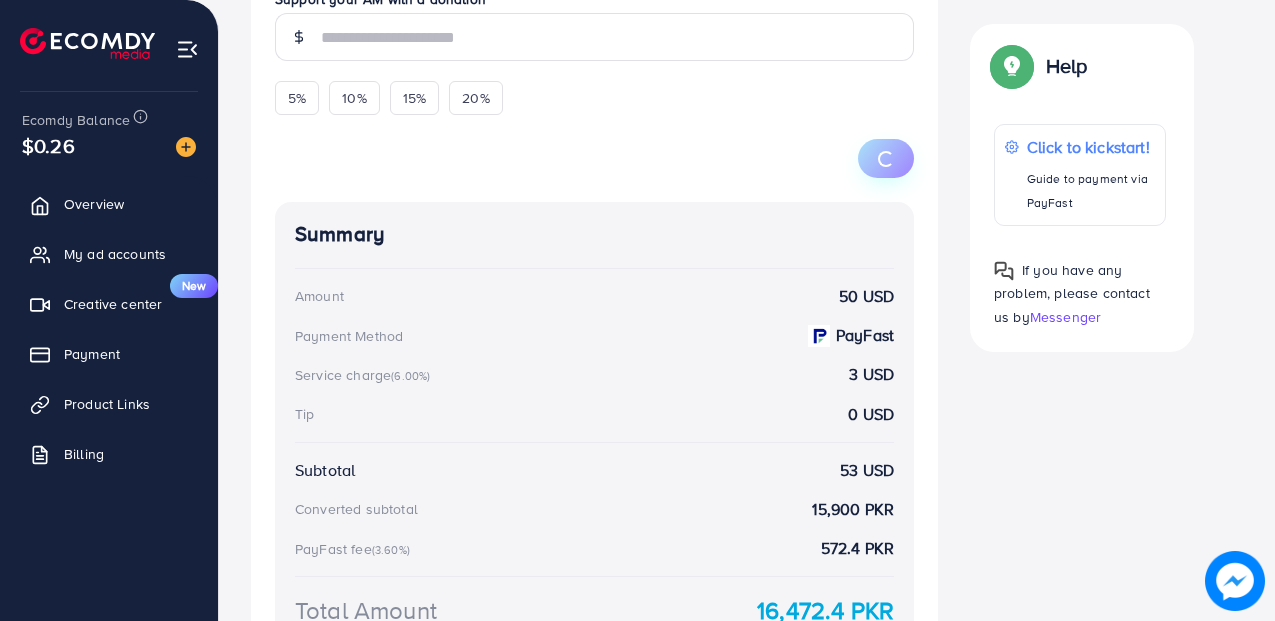 scroll, scrollTop: 736, scrollLeft: 0, axis: vertical 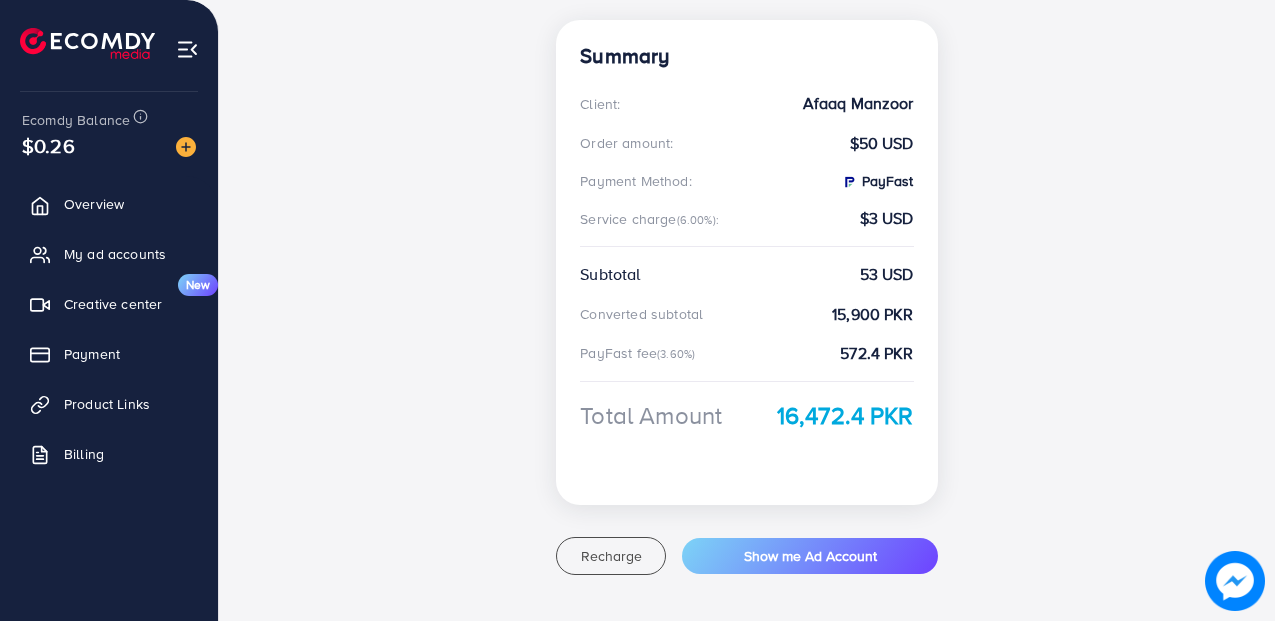 click at bounding box center [1235, 581] 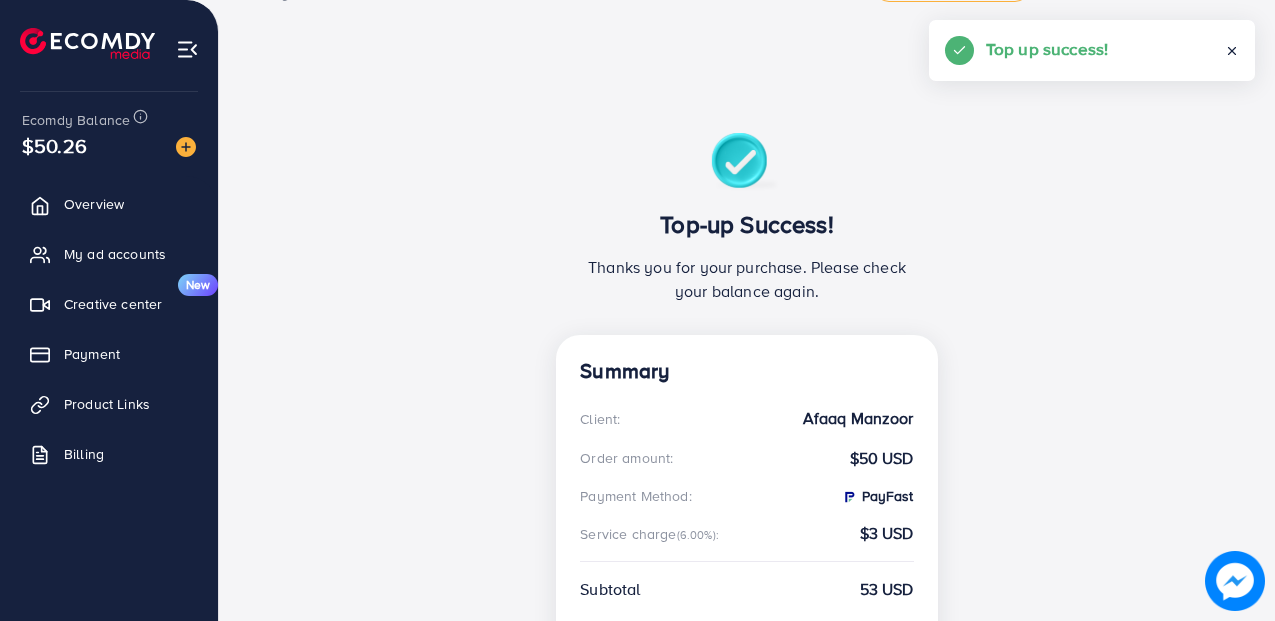scroll, scrollTop: 61, scrollLeft: 0, axis: vertical 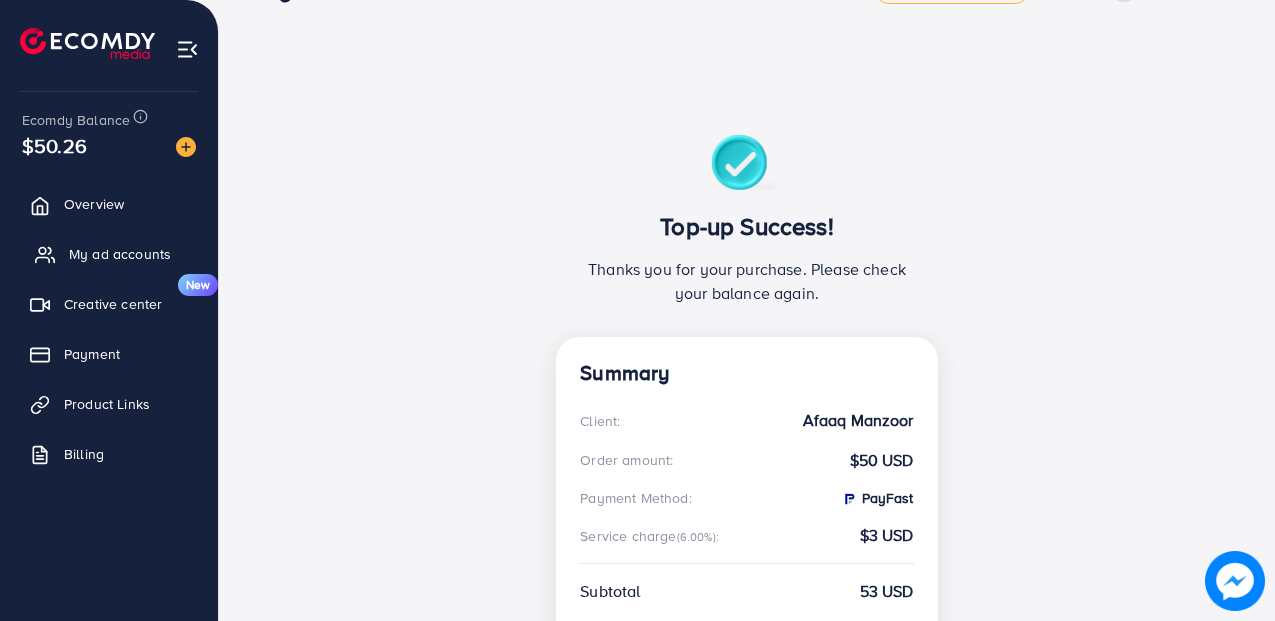 click on "My ad accounts" at bounding box center (120, 254) 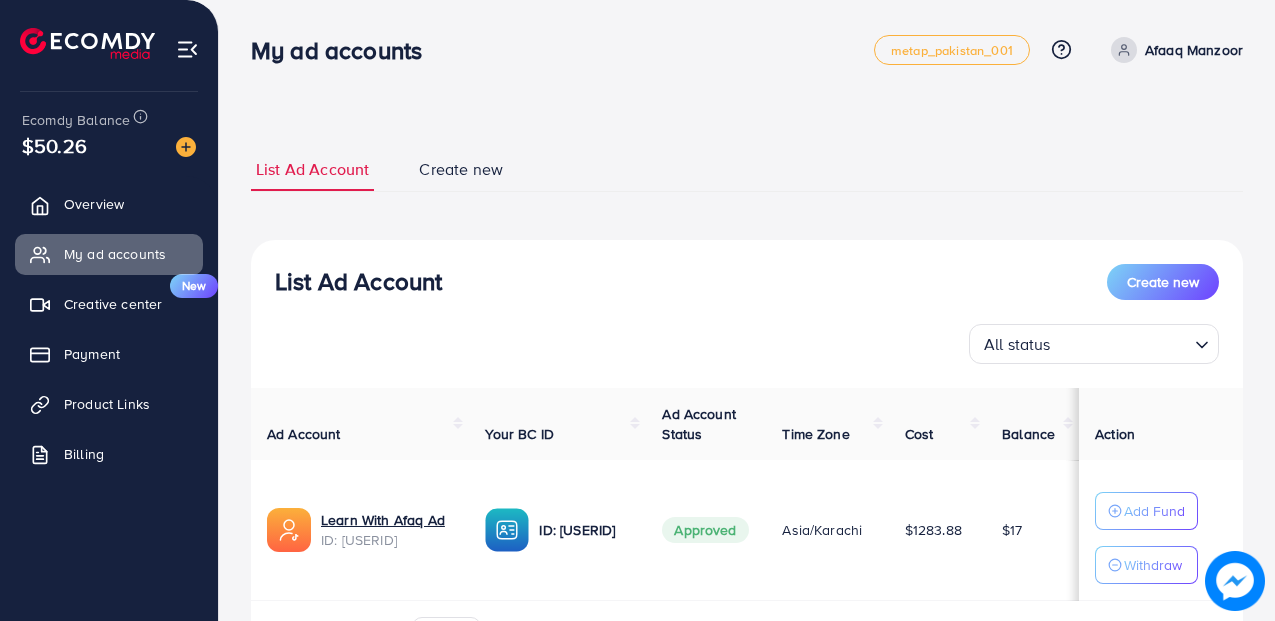 scroll, scrollTop: 124, scrollLeft: 0, axis: vertical 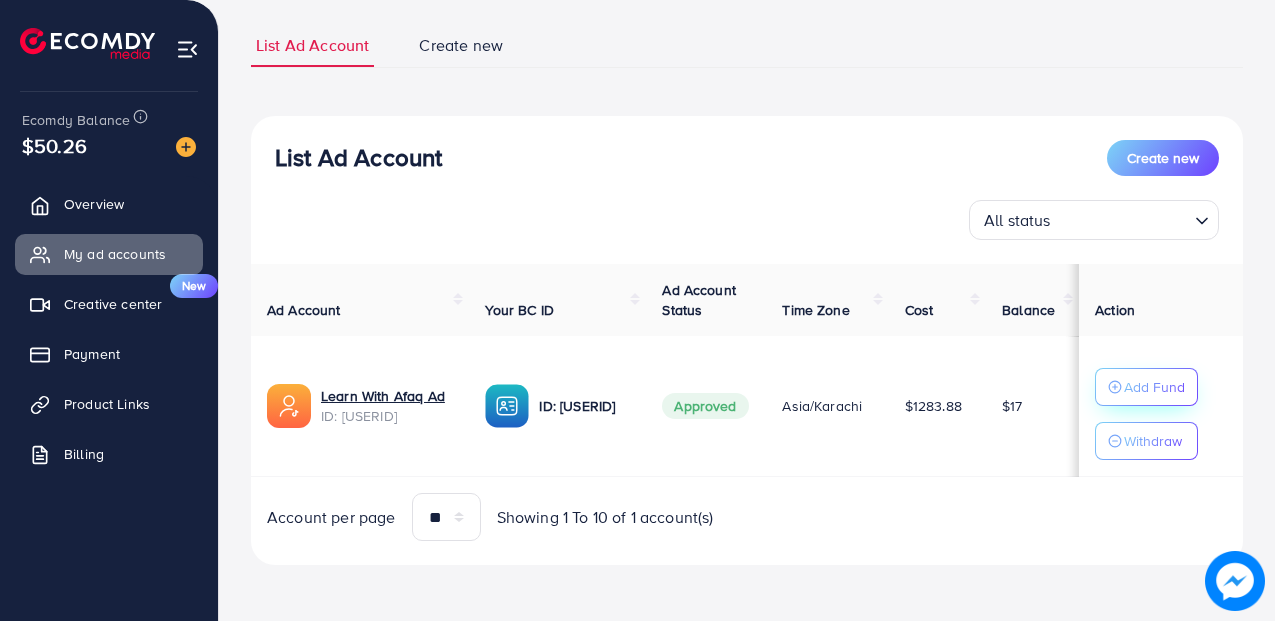 click on "Add Fund" at bounding box center [1154, 387] 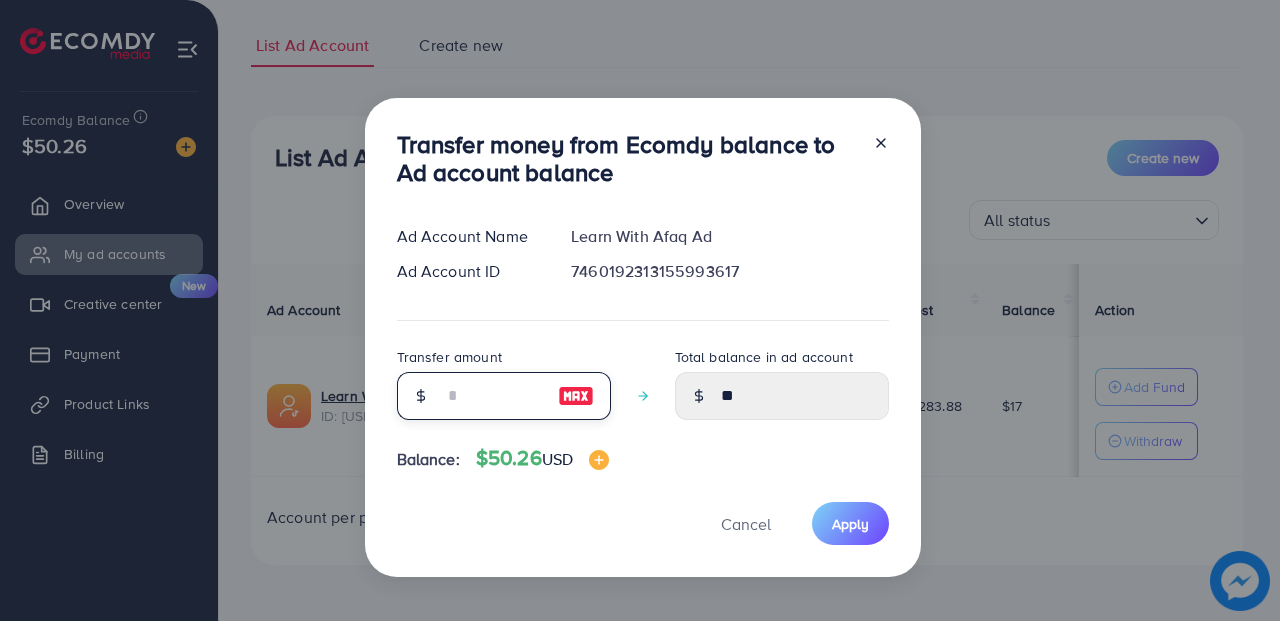 click at bounding box center [493, 396] 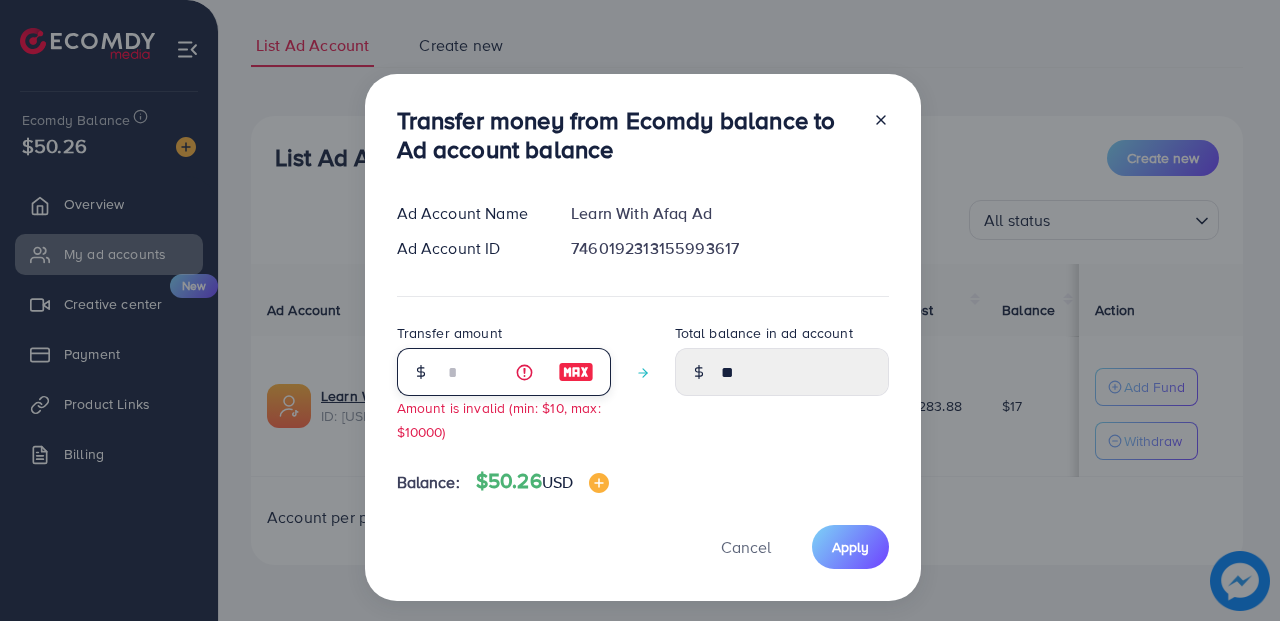 type on "*****" 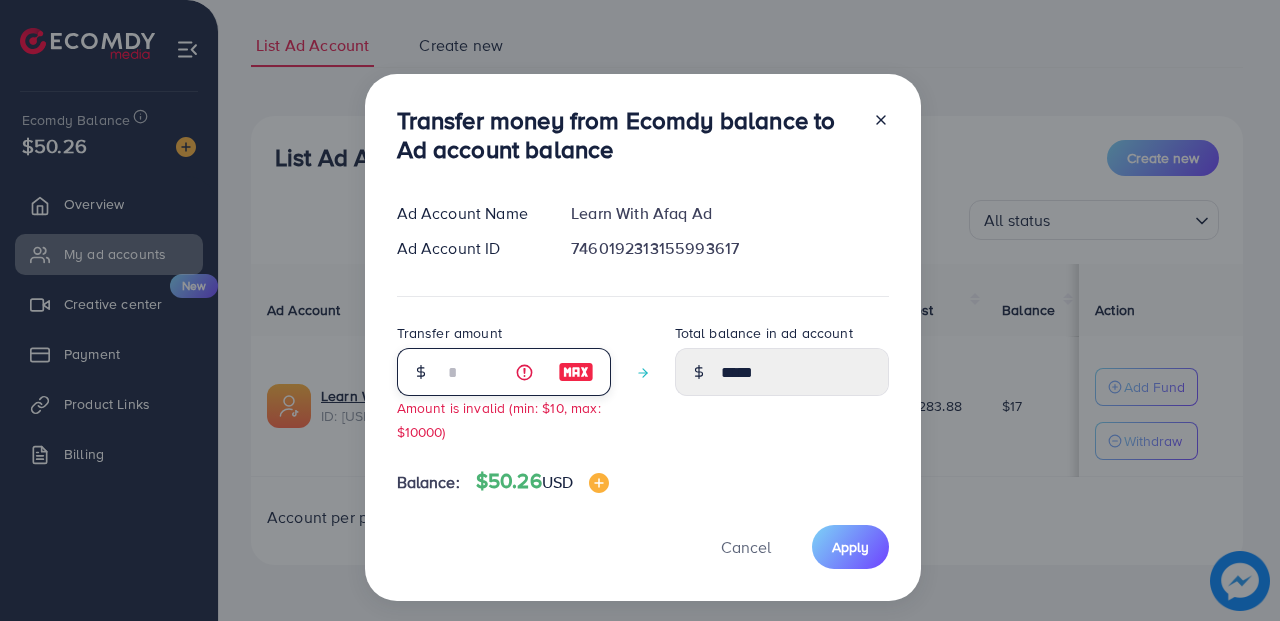 type on "**" 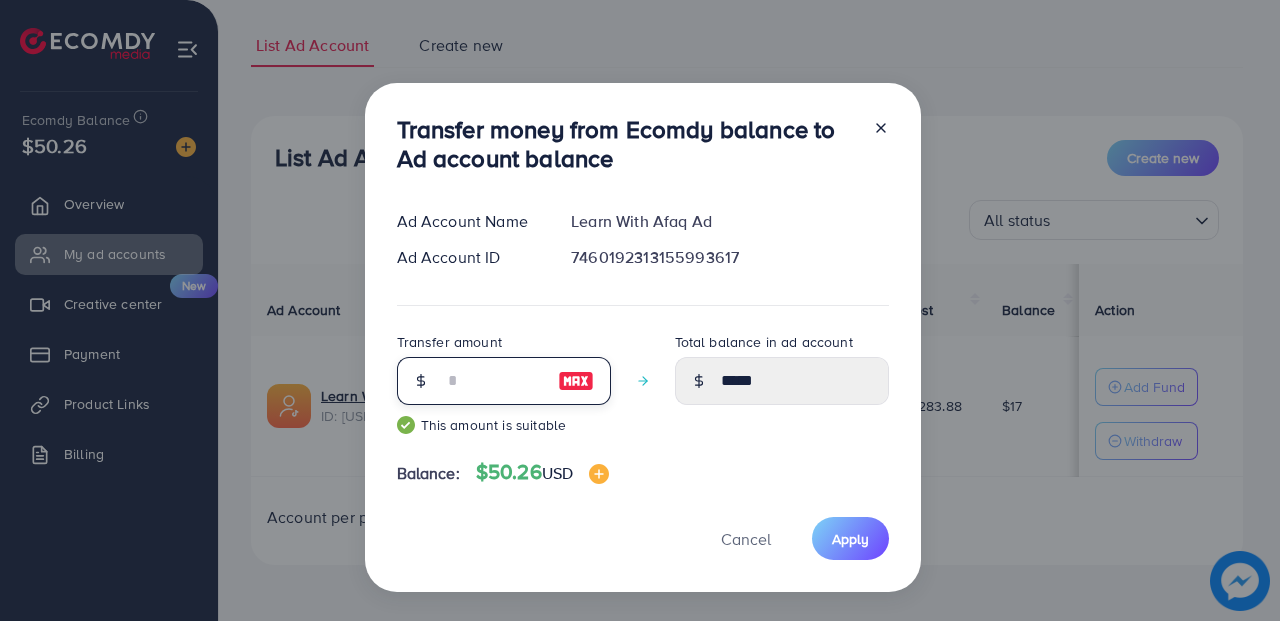 type on "*" 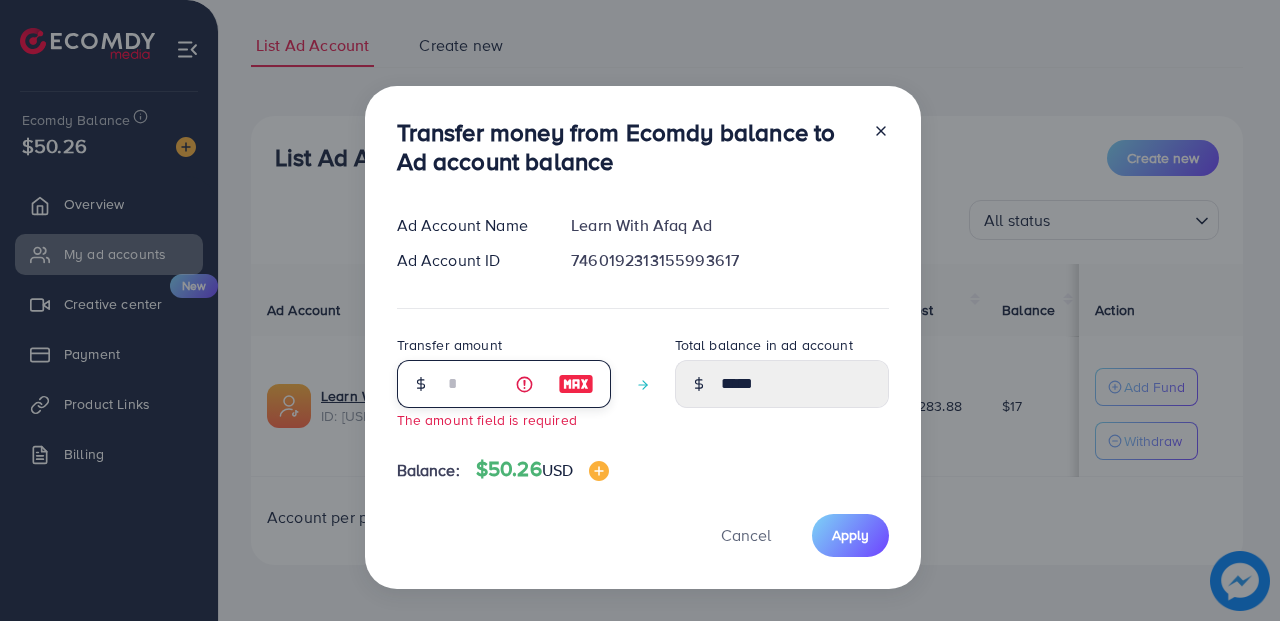 type on "*" 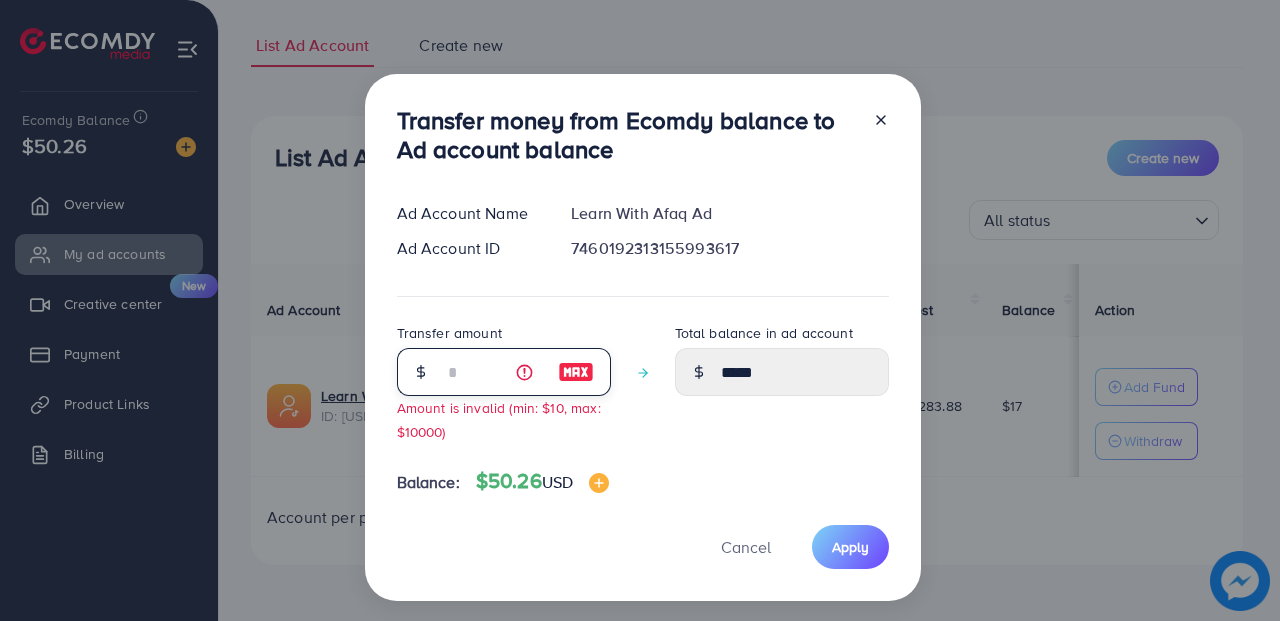 type 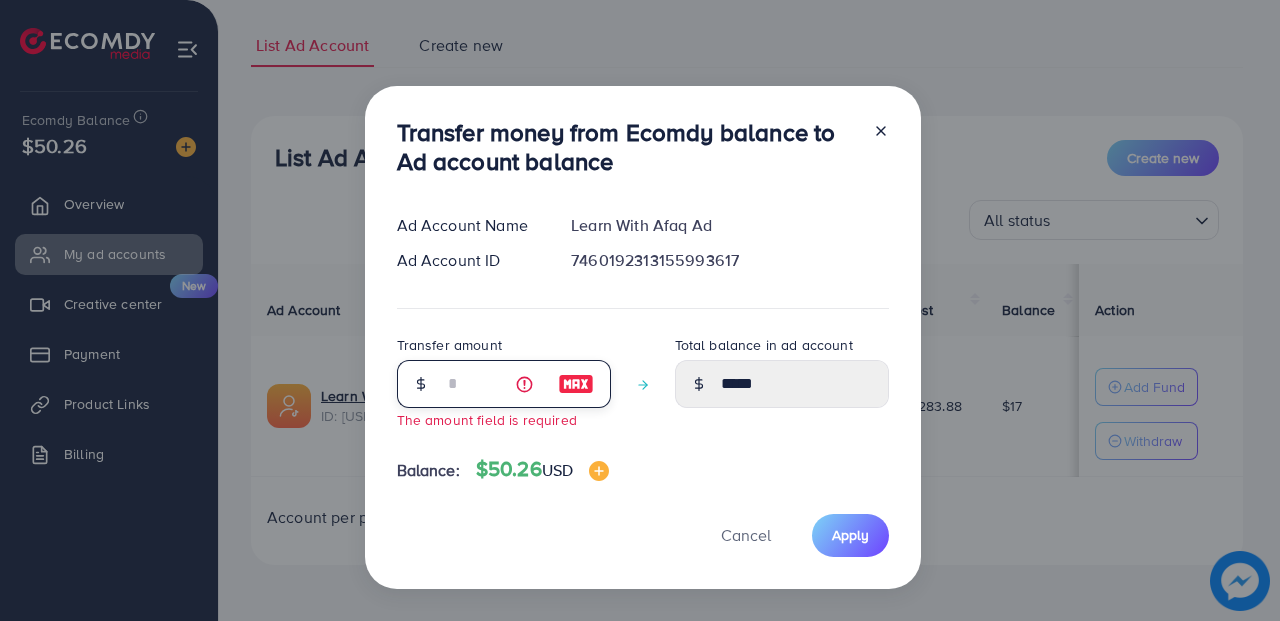 type on "*****" 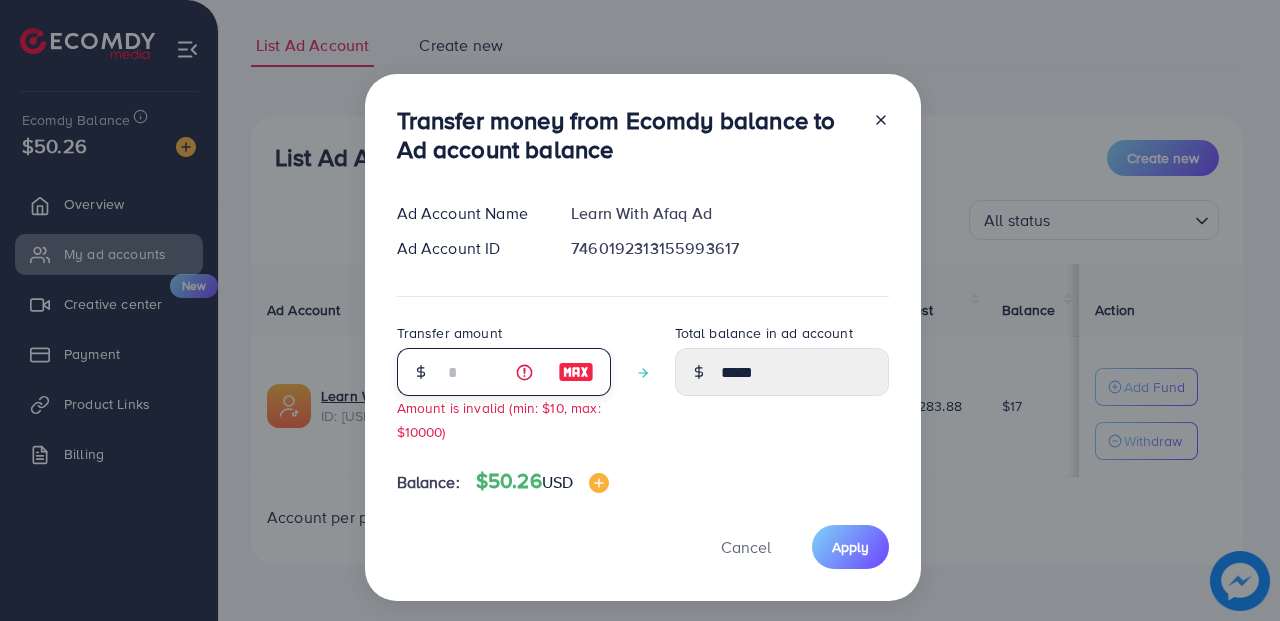 type on "**" 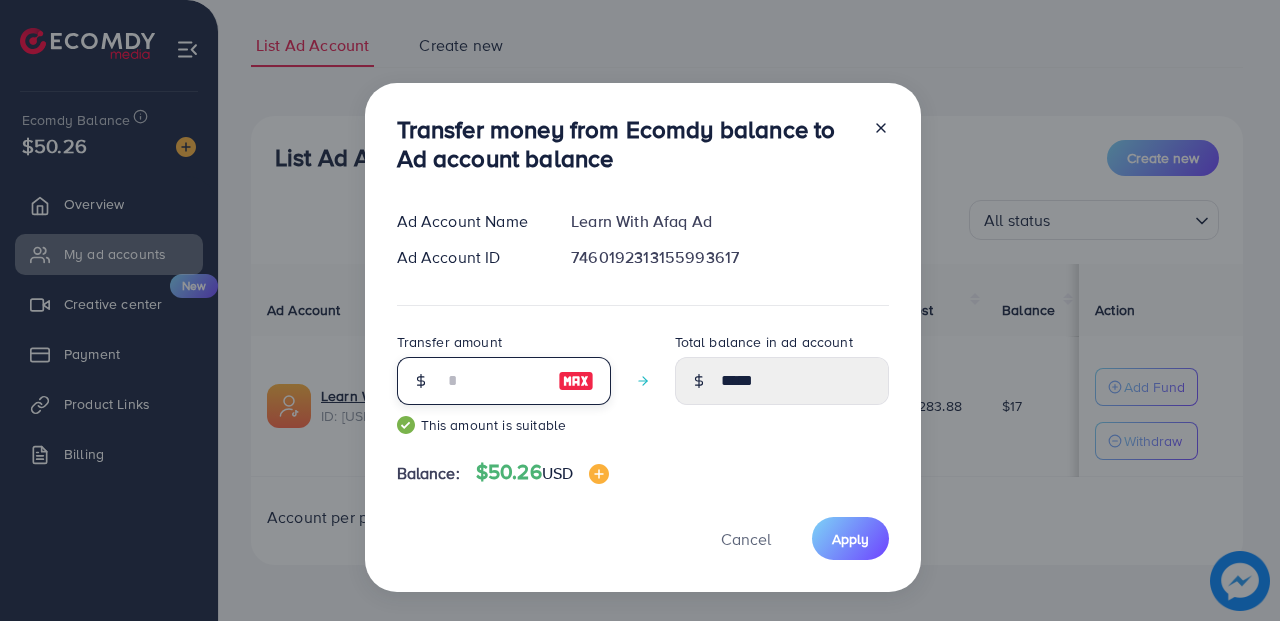 click on "**" at bounding box center [493, 381] 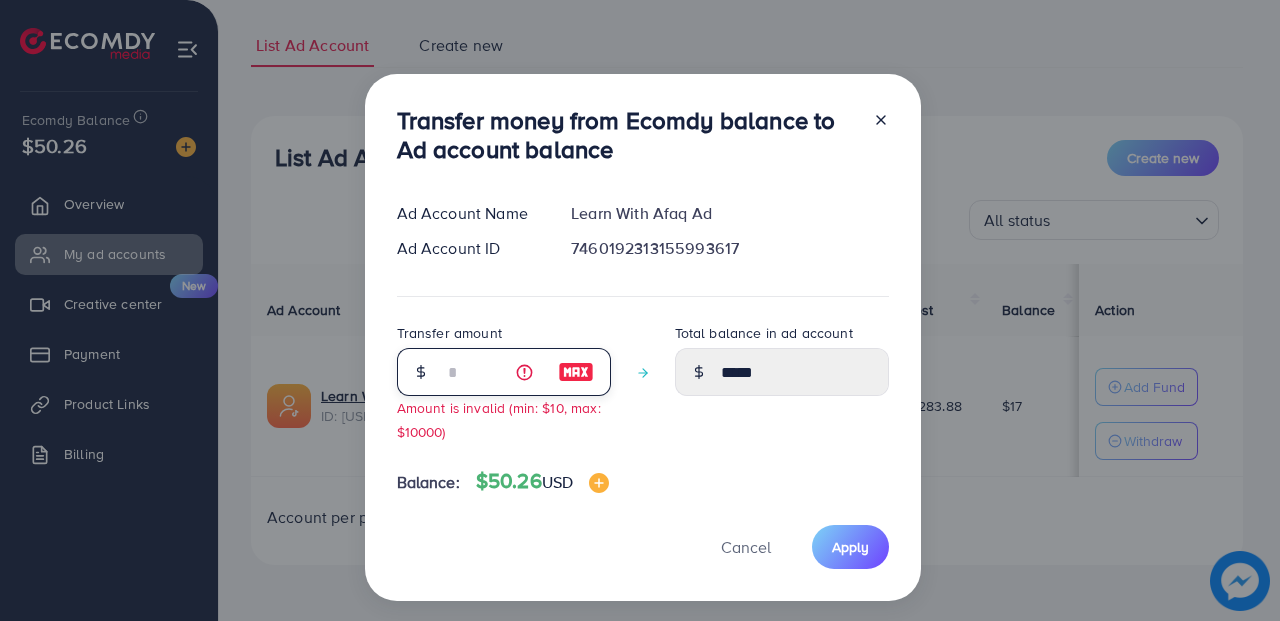type on "*****" 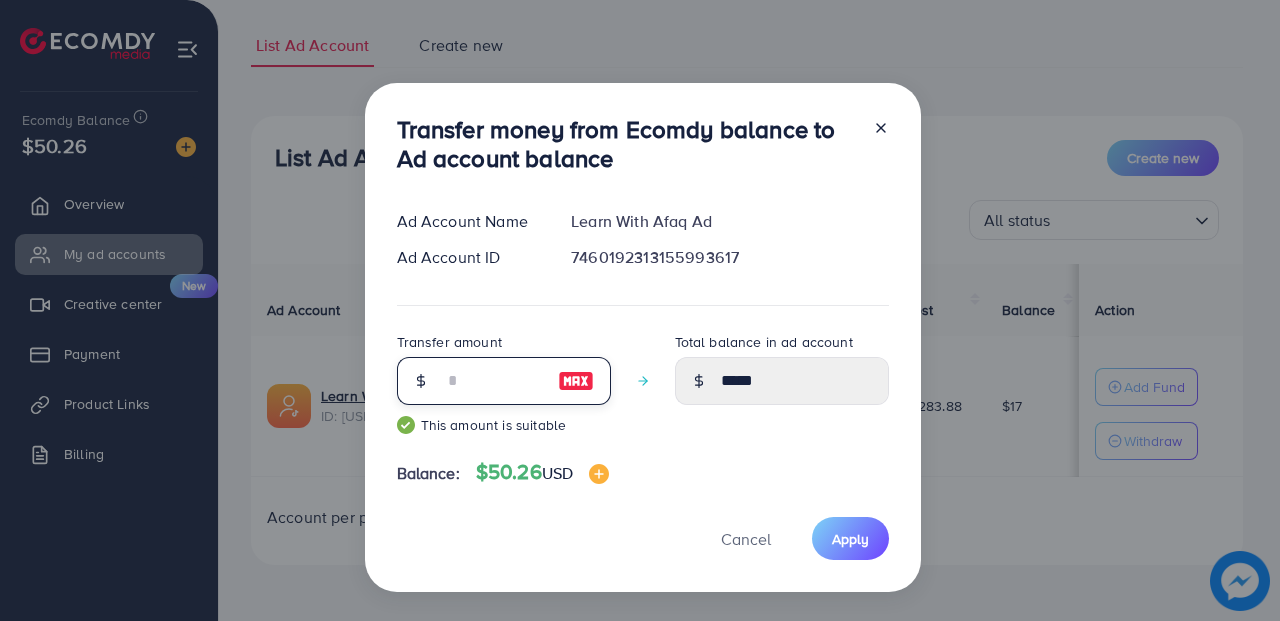 click on "**" at bounding box center (493, 381) 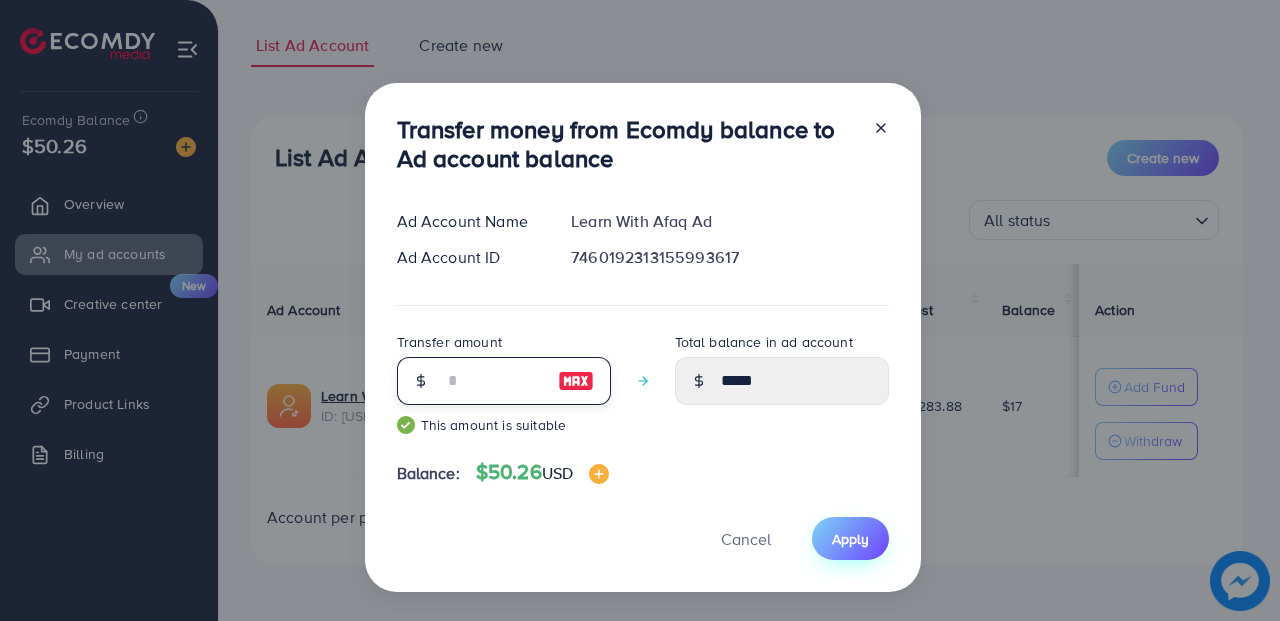 type on "**" 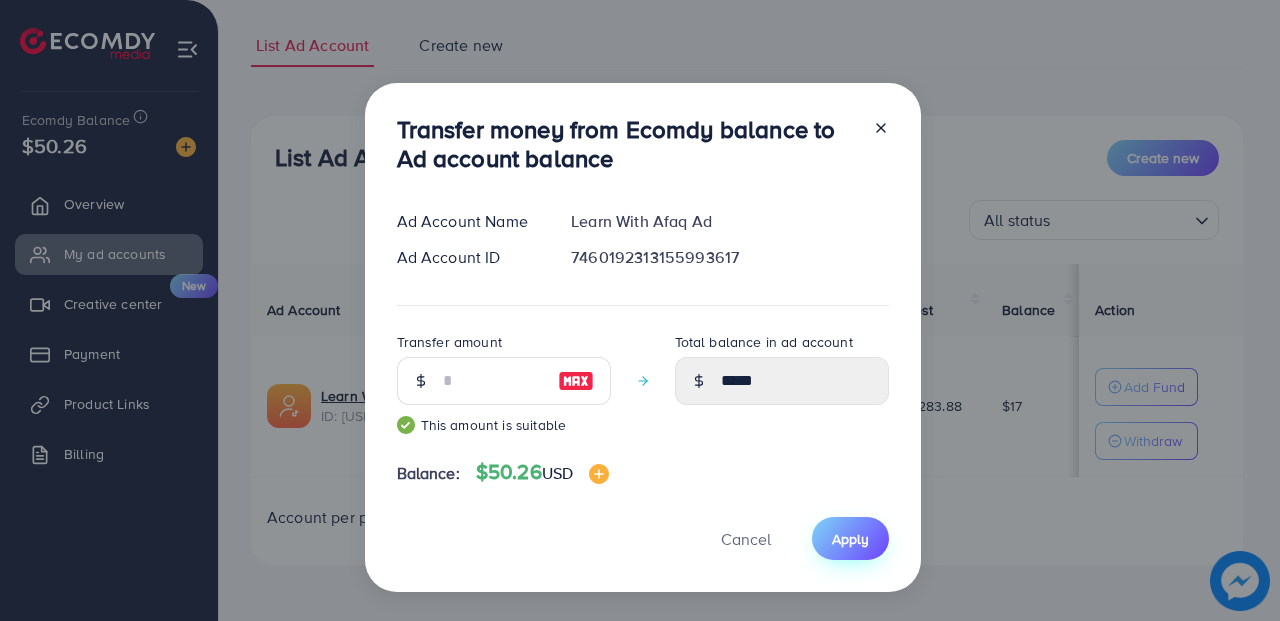 click on "Apply" at bounding box center (850, 538) 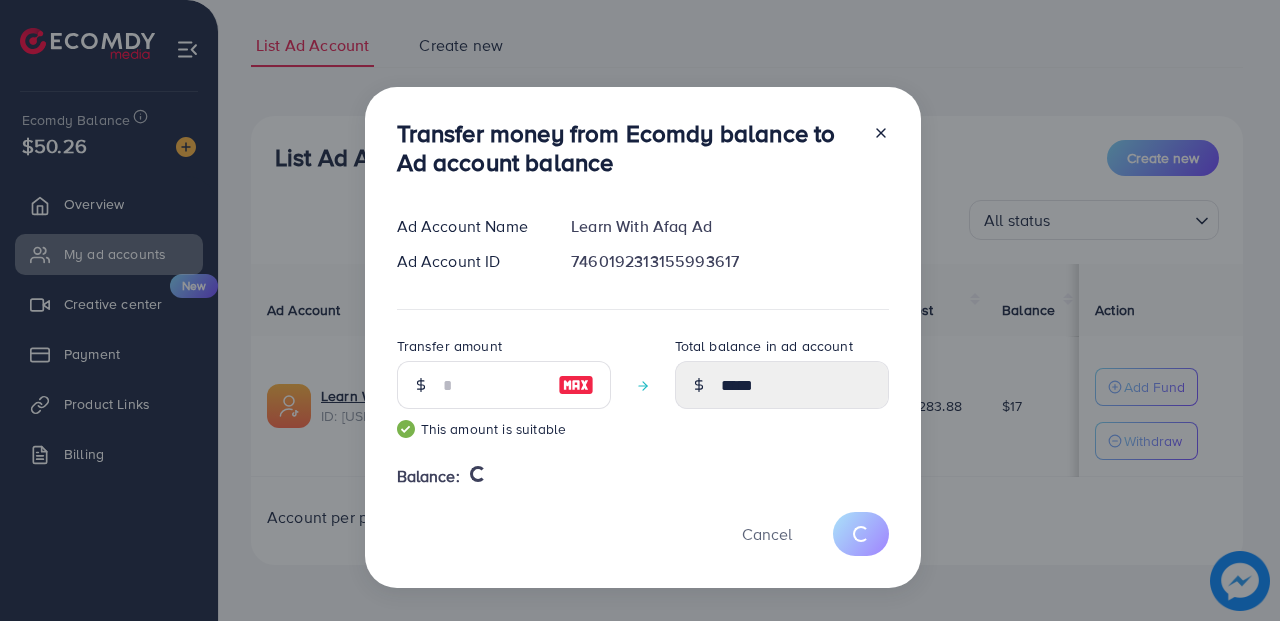 type 